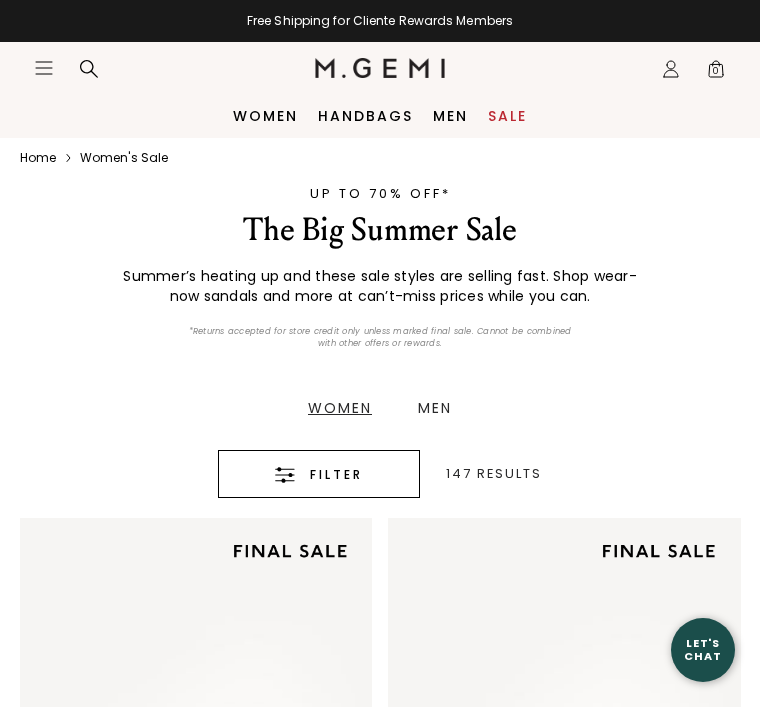 scroll, scrollTop: 0, scrollLeft: 0, axis: both 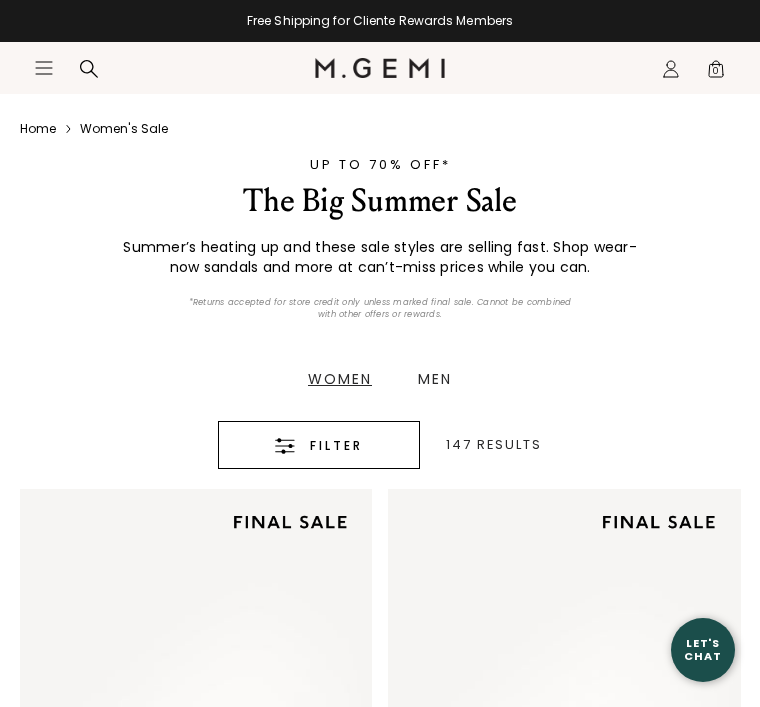 click on "Women" at bounding box center [340, 379] 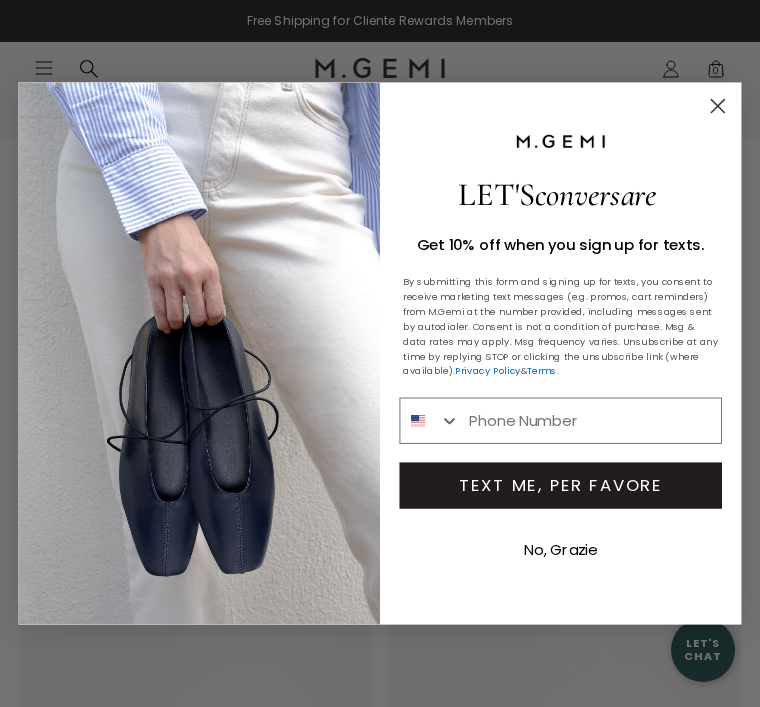 scroll, scrollTop: 12, scrollLeft: 0, axis: vertical 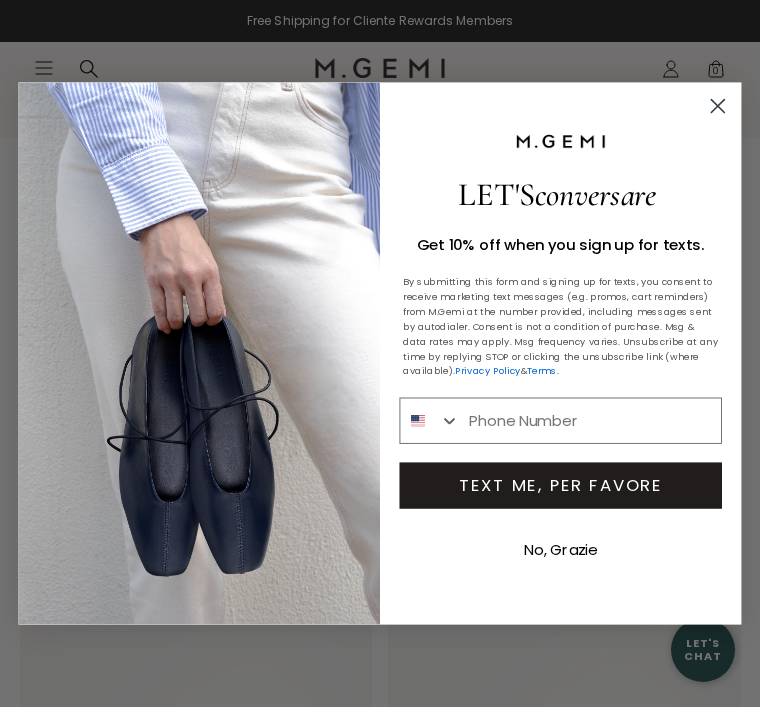 click on "Close dialog" 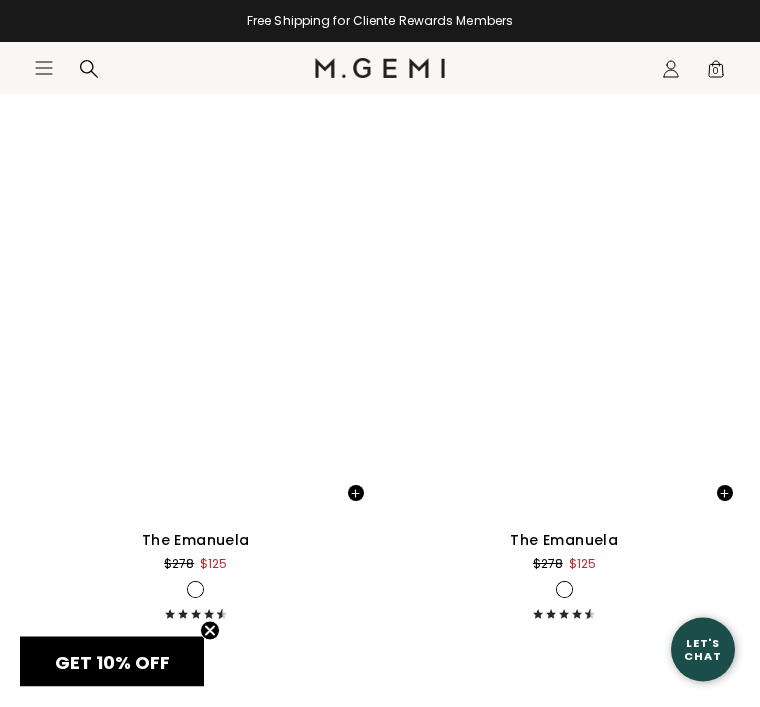 scroll, scrollTop: 26779, scrollLeft: 0, axis: vertical 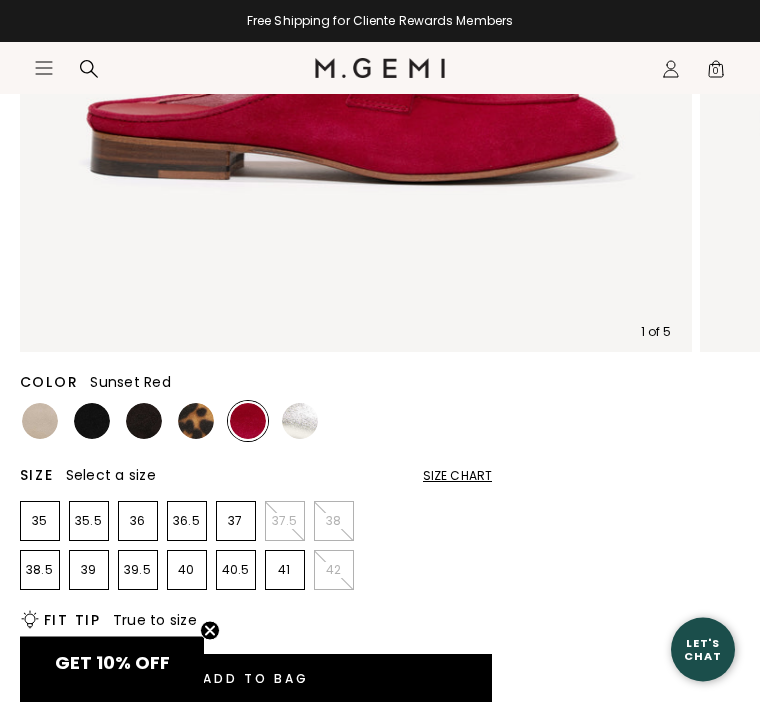 click on "Size Chart" at bounding box center (457, 477) 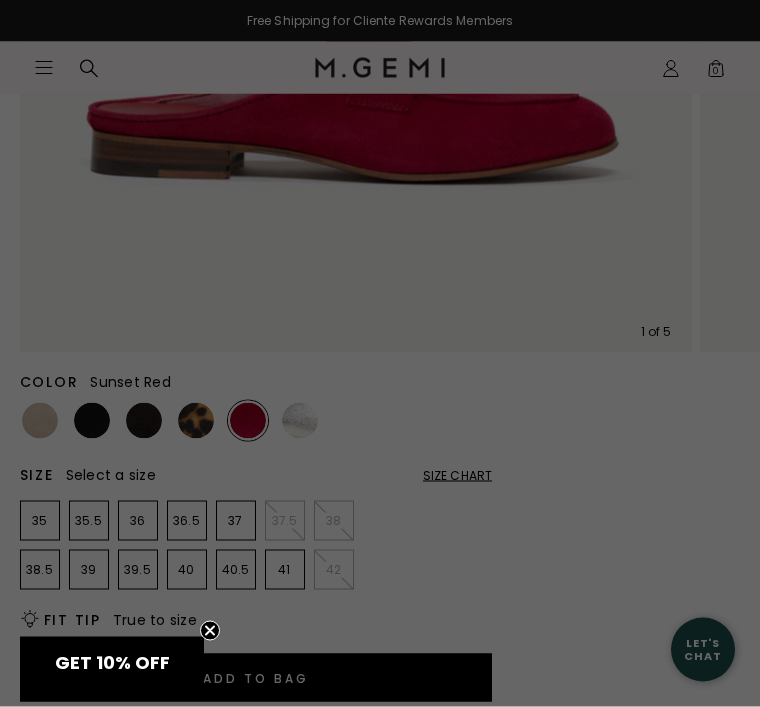 scroll, scrollTop: 0, scrollLeft: 0, axis: both 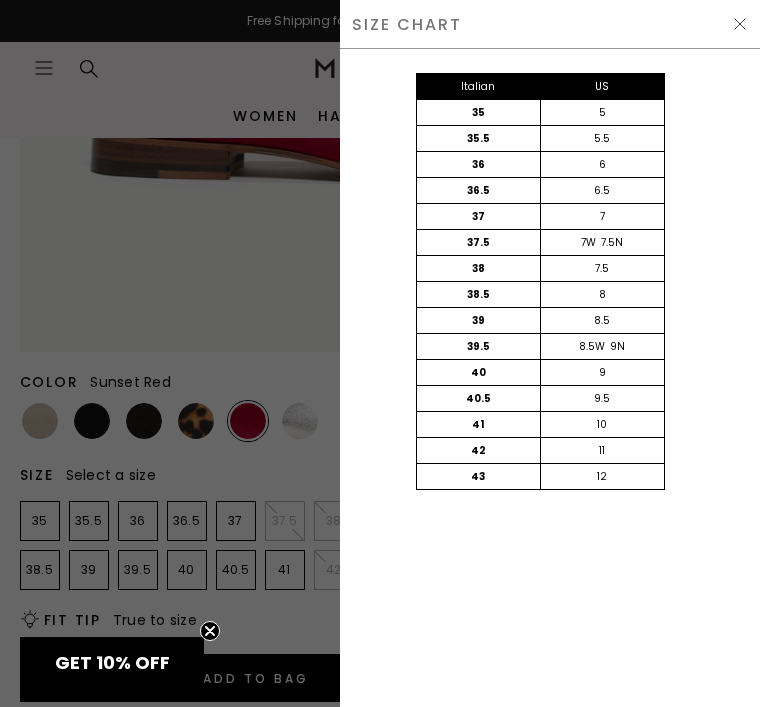 click on "SIZE CHART" at bounding box center [550, 24] 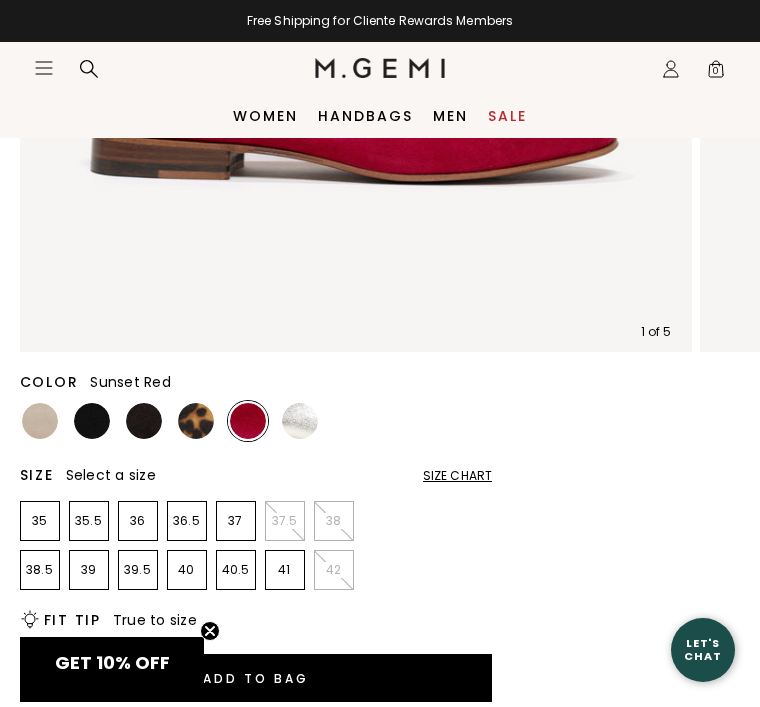 scroll, scrollTop: 601, scrollLeft: 0, axis: vertical 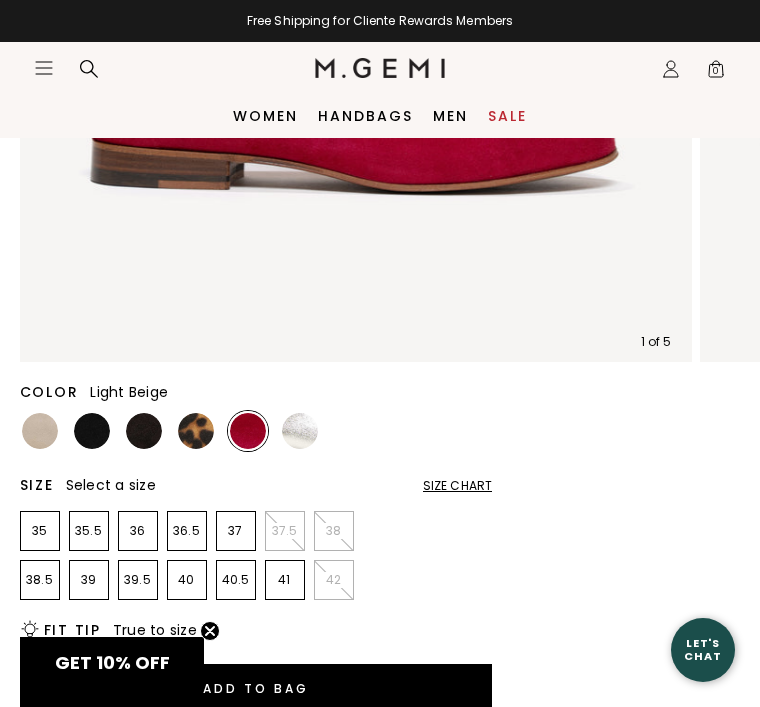 click at bounding box center [40, 431] 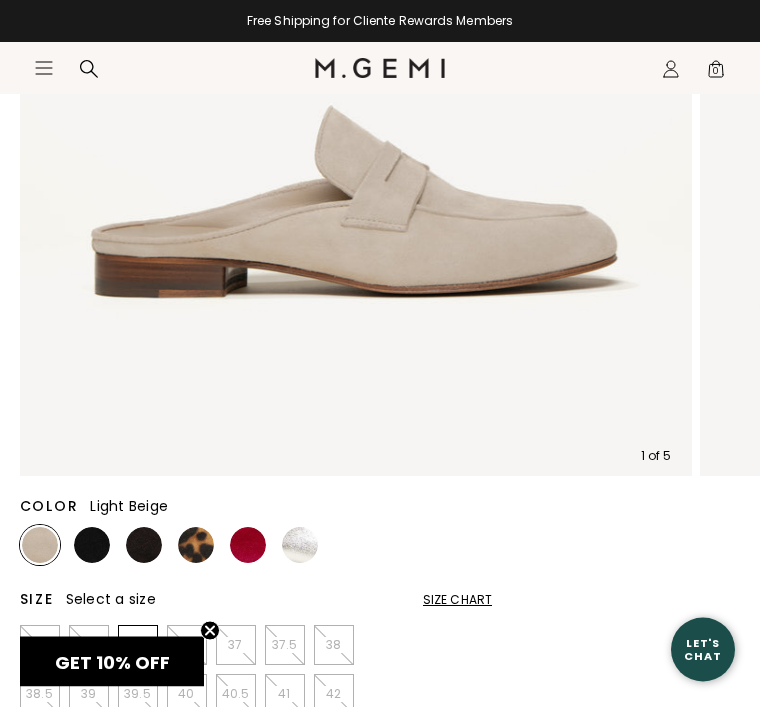 scroll, scrollTop: 487, scrollLeft: 0, axis: vertical 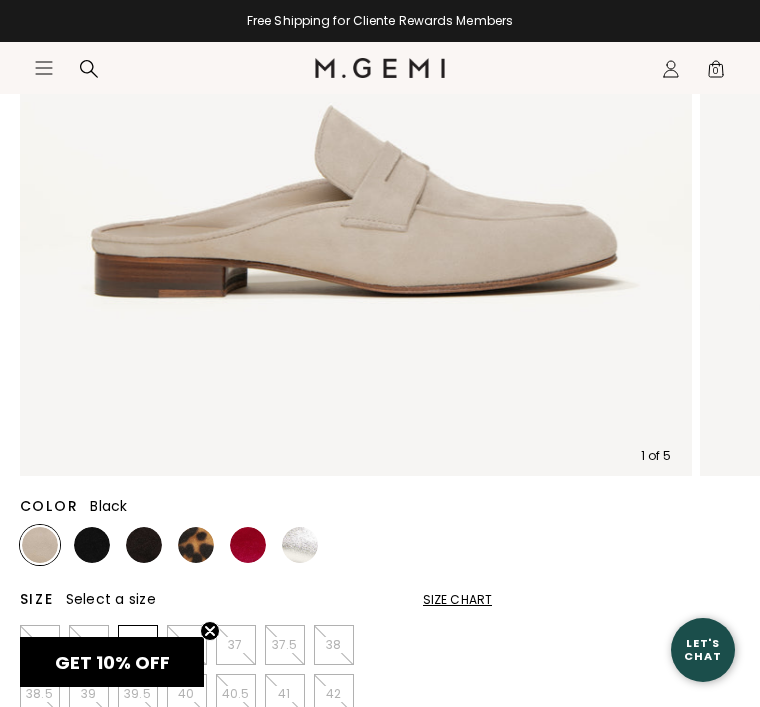 click at bounding box center (92, 545) 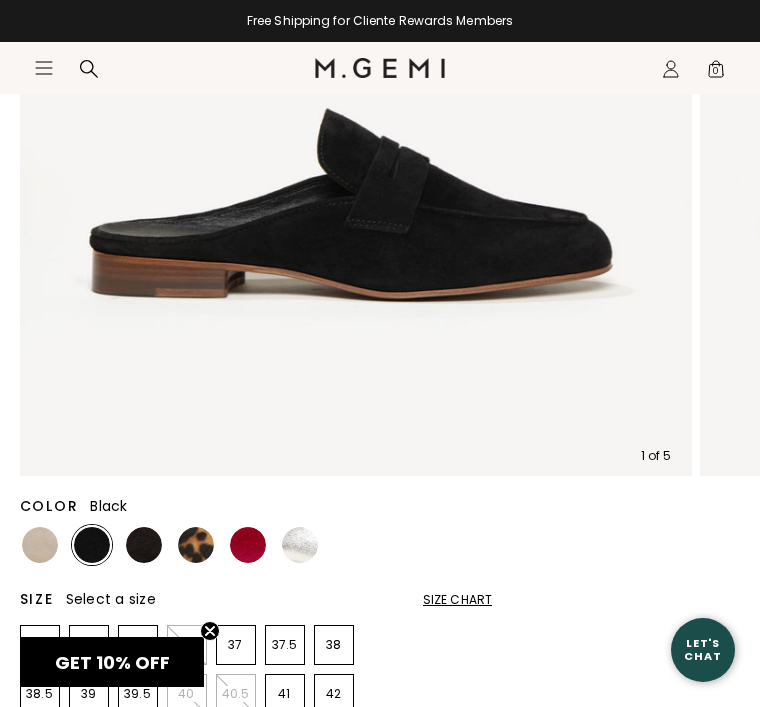 scroll, scrollTop: 0, scrollLeft: 0, axis: both 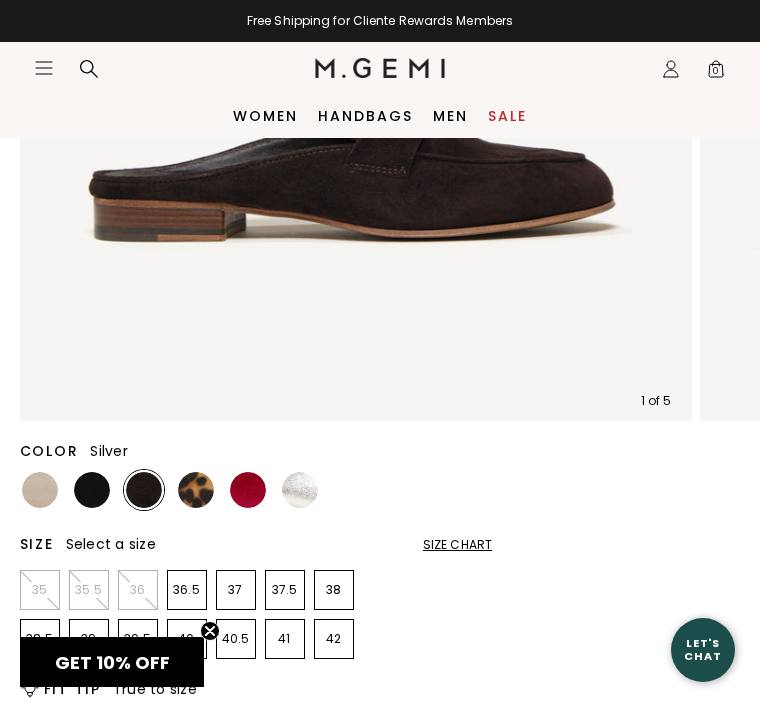 click at bounding box center [300, 490] 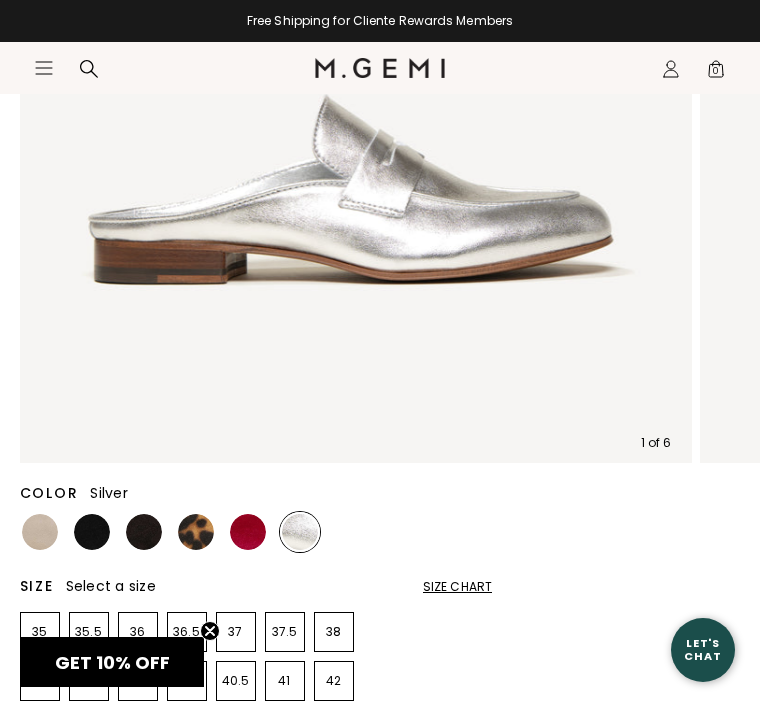 scroll, scrollTop: 499, scrollLeft: 0, axis: vertical 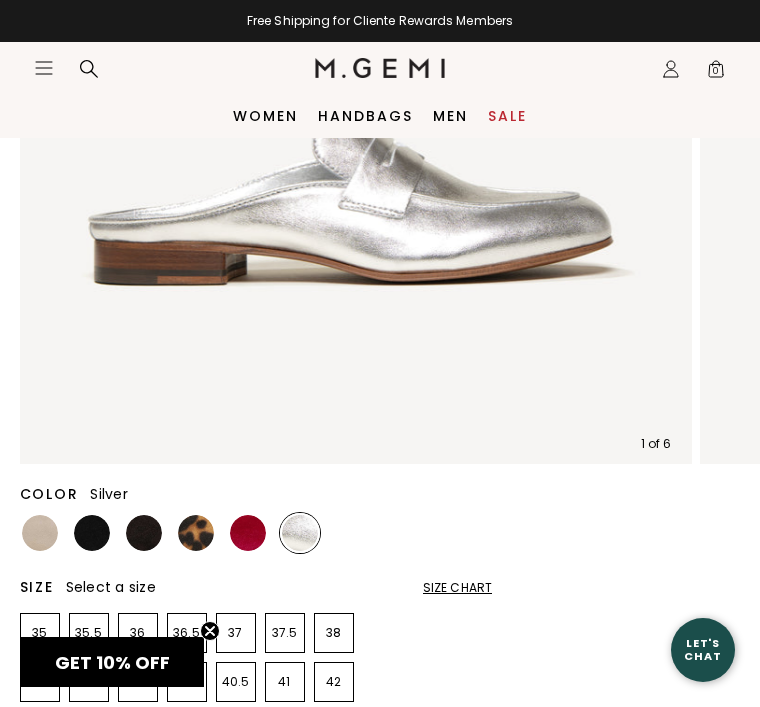 click at bounding box center [300, 533] 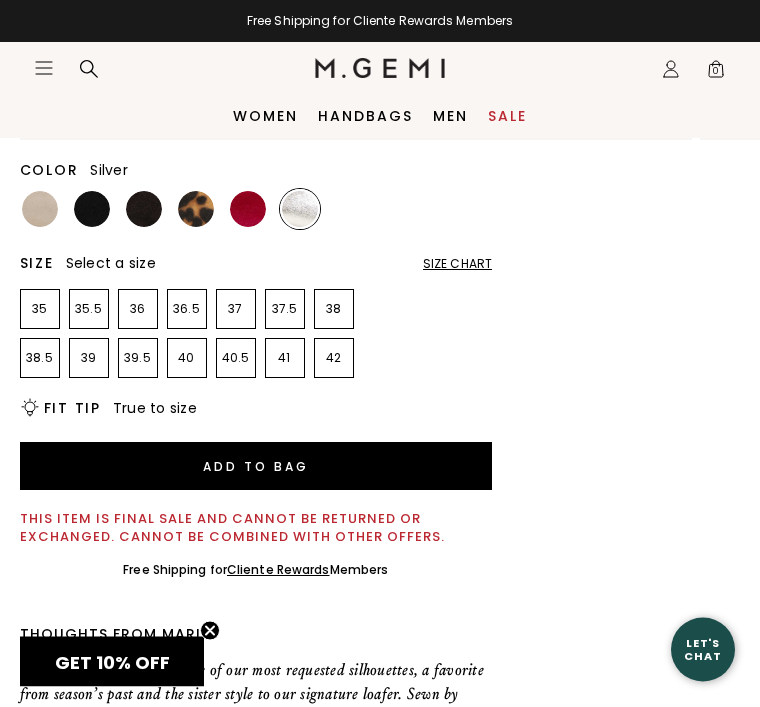 scroll, scrollTop: 728, scrollLeft: 0, axis: vertical 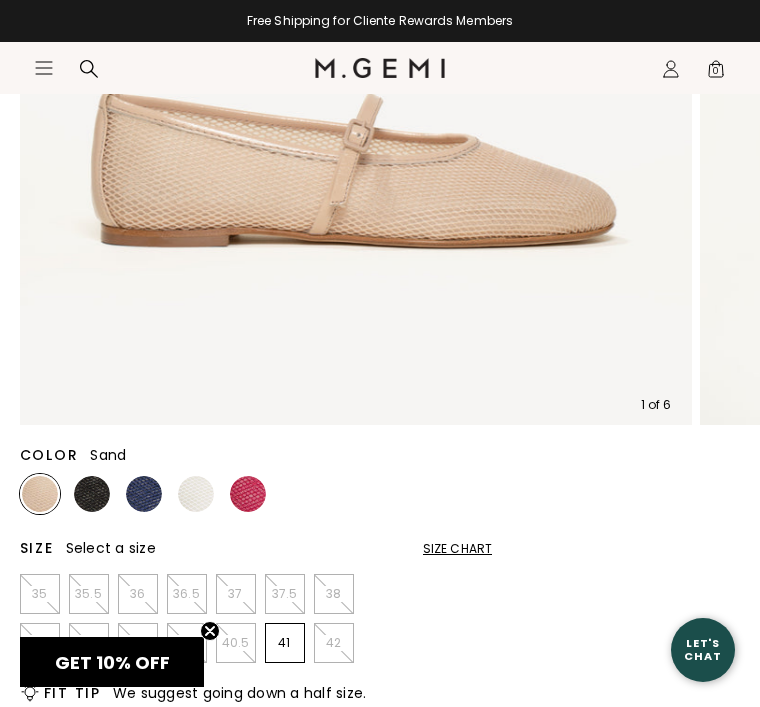 click at bounding box center [92, 494] 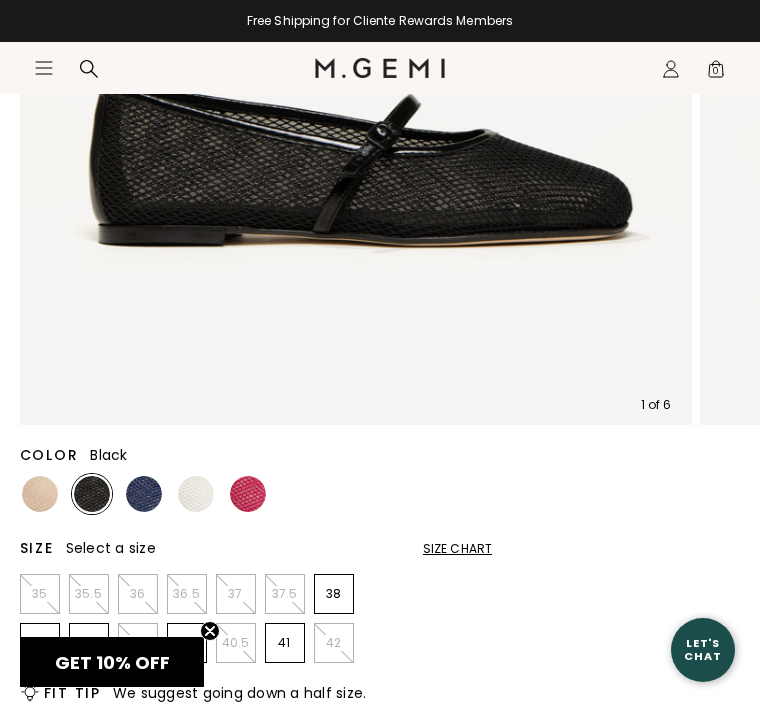 scroll, scrollTop: 0, scrollLeft: 0, axis: both 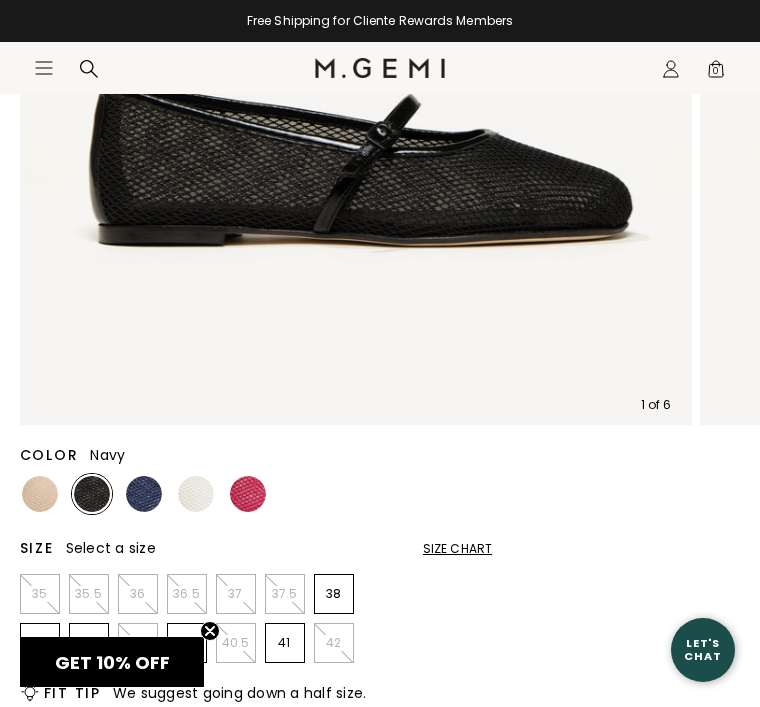 click at bounding box center (144, 494) 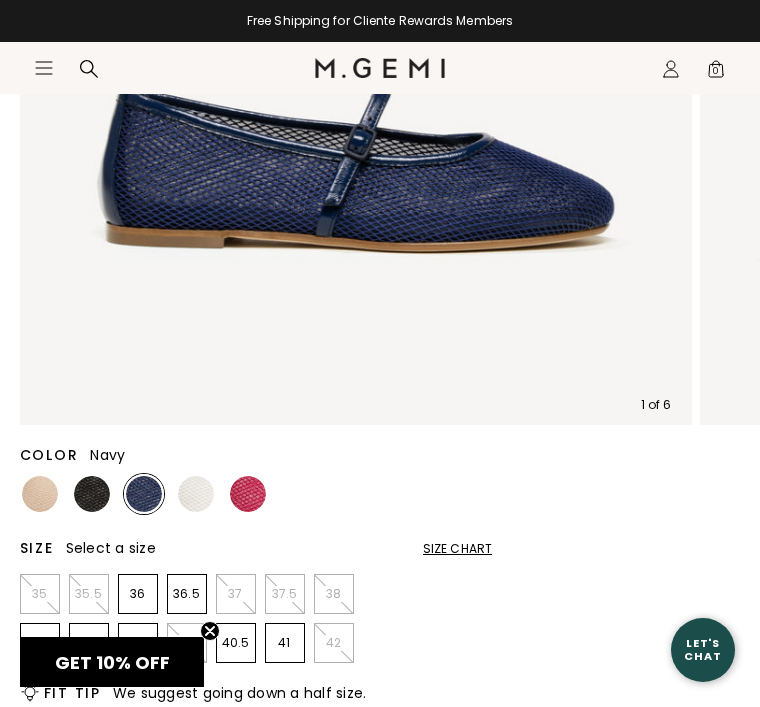 scroll, scrollTop: 0, scrollLeft: 0, axis: both 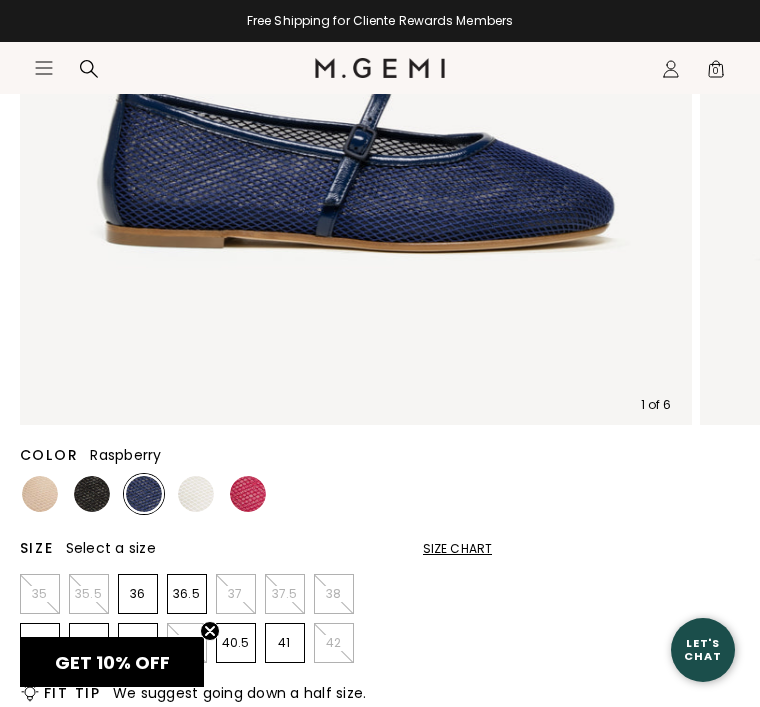 click at bounding box center [248, 494] 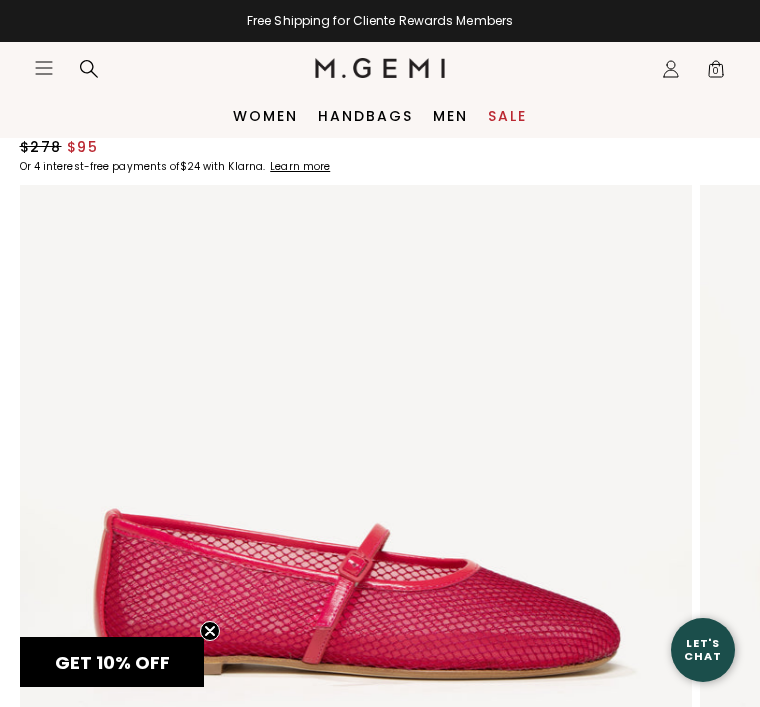 scroll, scrollTop: 104, scrollLeft: 0, axis: vertical 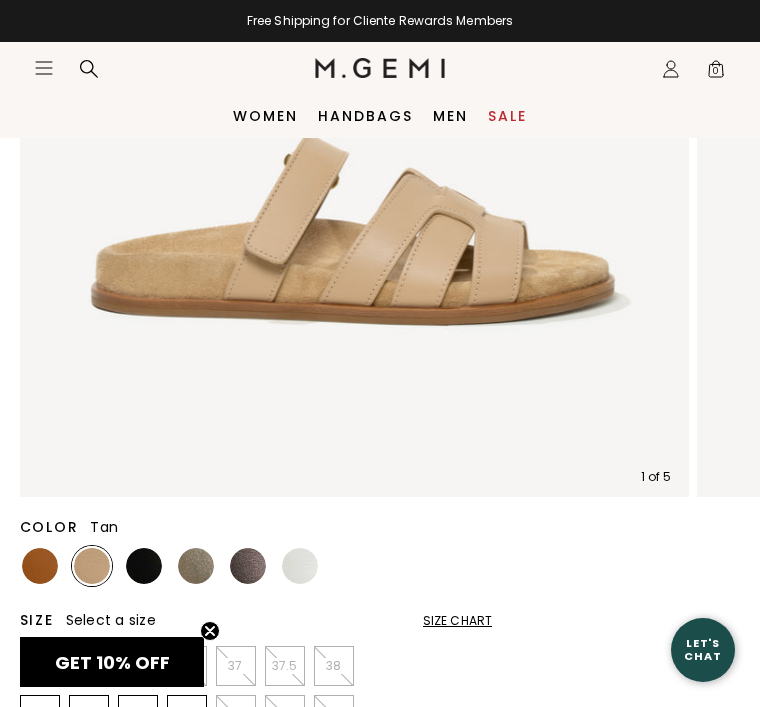 click at bounding box center [40, 566] 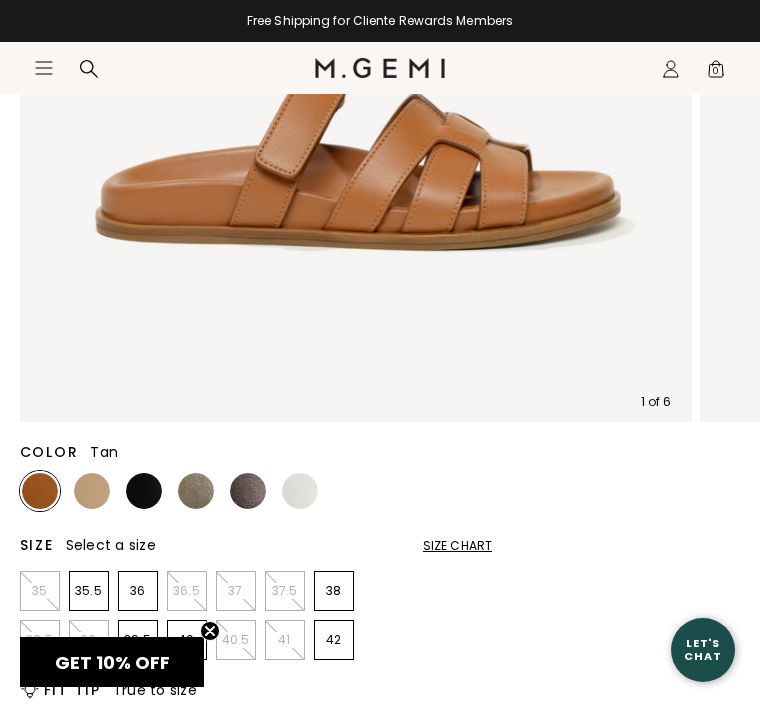 scroll, scrollTop: 540, scrollLeft: 0, axis: vertical 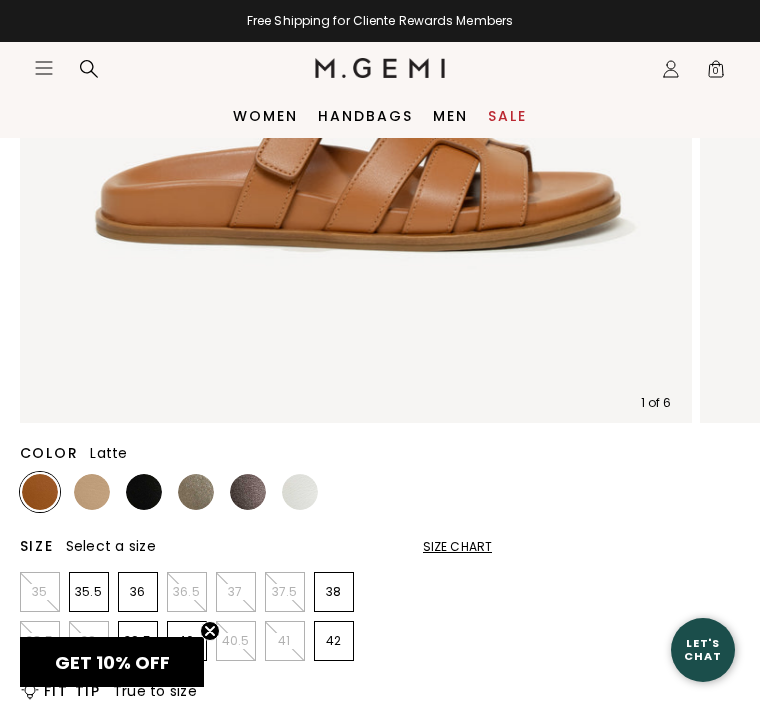 click at bounding box center (92, 492) 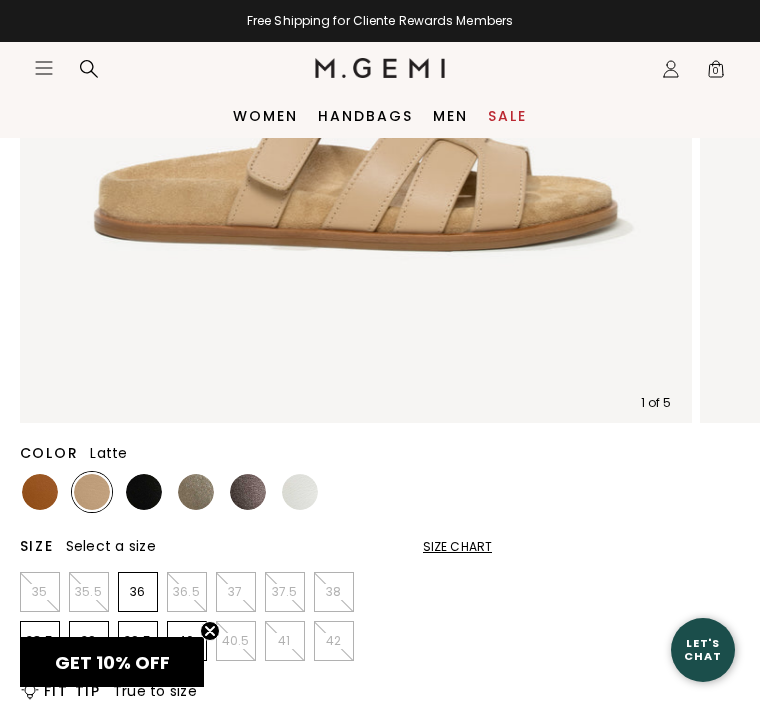 scroll, scrollTop: 0, scrollLeft: 0, axis: both 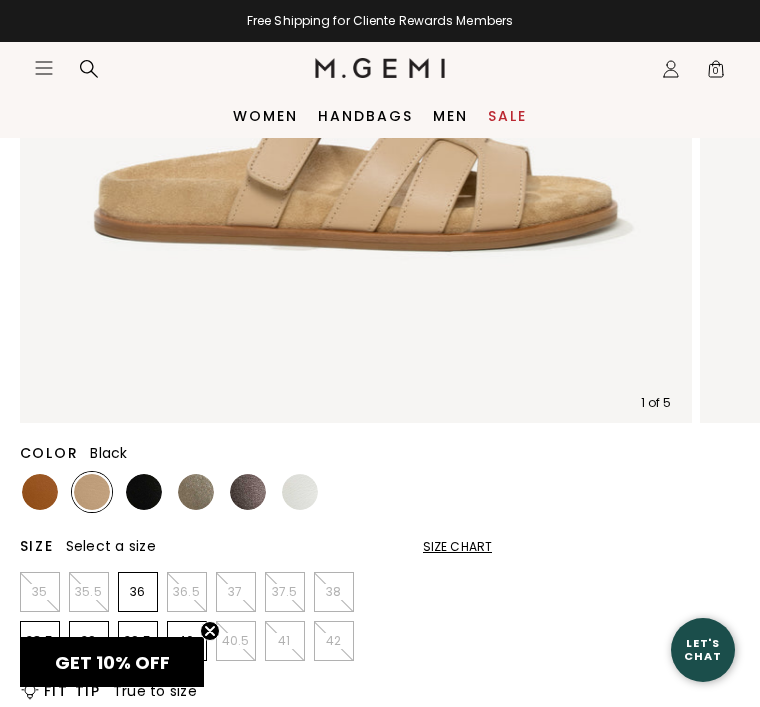 click at bounding box center (144, 492) 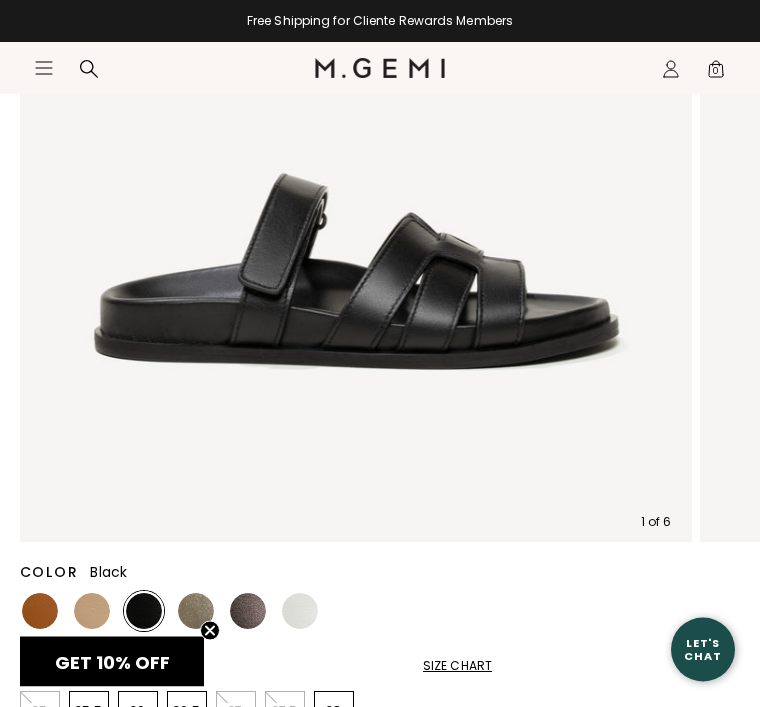 scroll, scrollTop: 458, scrollLeft: 0, axis: vertical 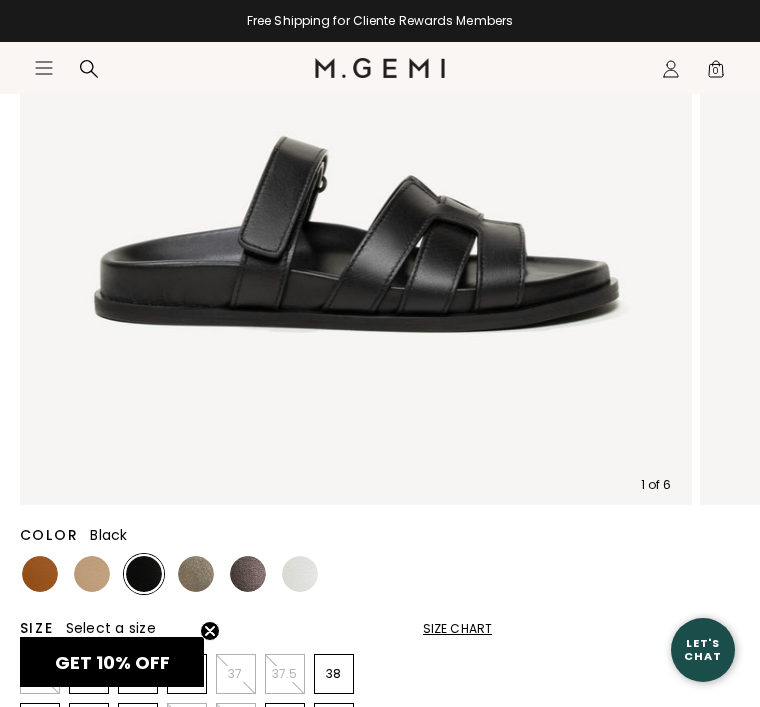 click at bounding box center (196, 574) 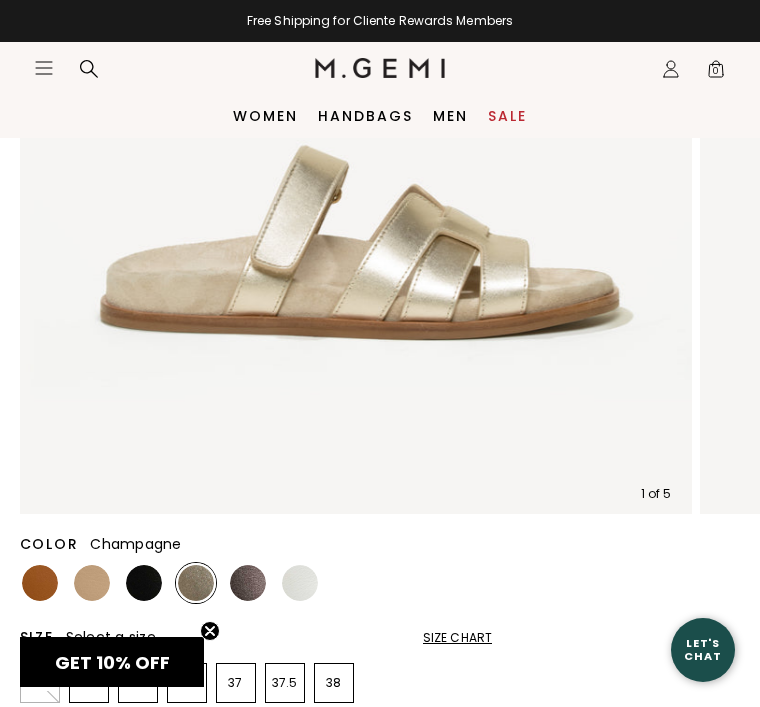 scroll, scrollTop: 448, scrollLeft: 0, axis: vertical 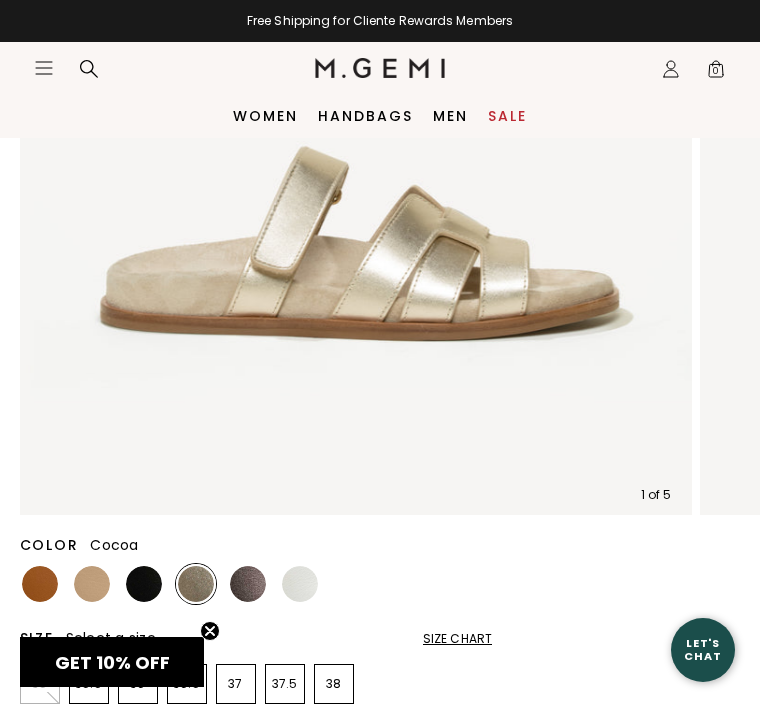 click at bounding box center [248, 584] 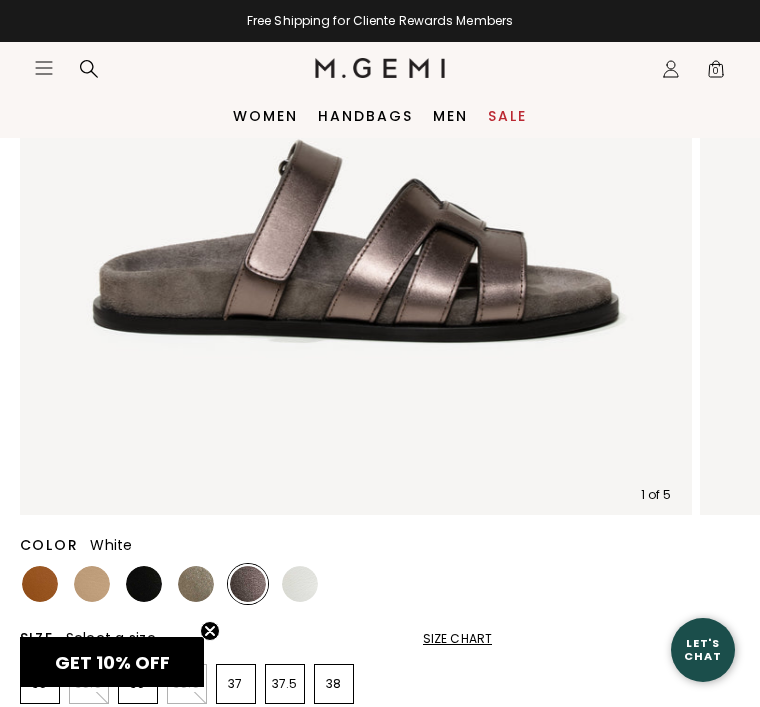 click at bounding box center (300, 584) 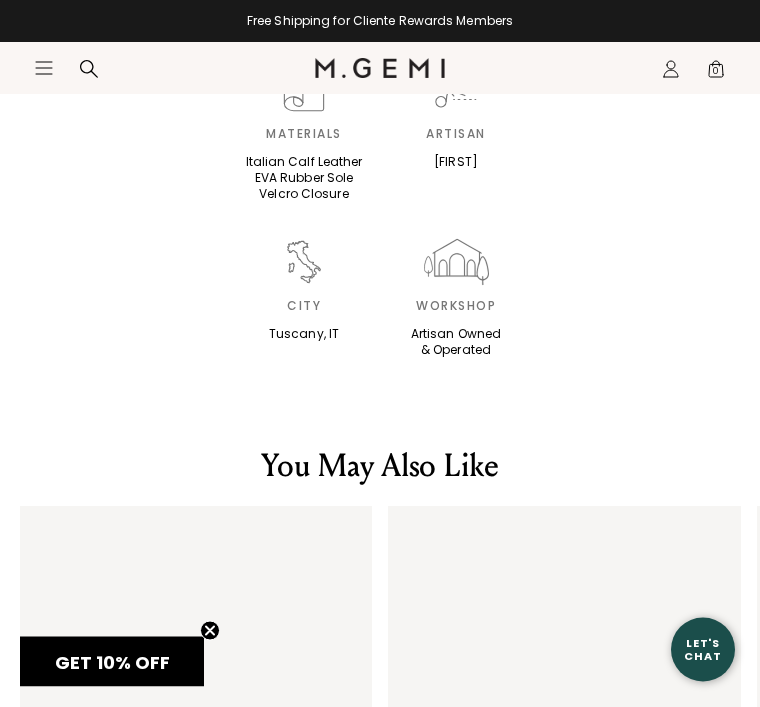 scroll, scrollTop: 3165, scrollLeft: 0, axis: vertical 